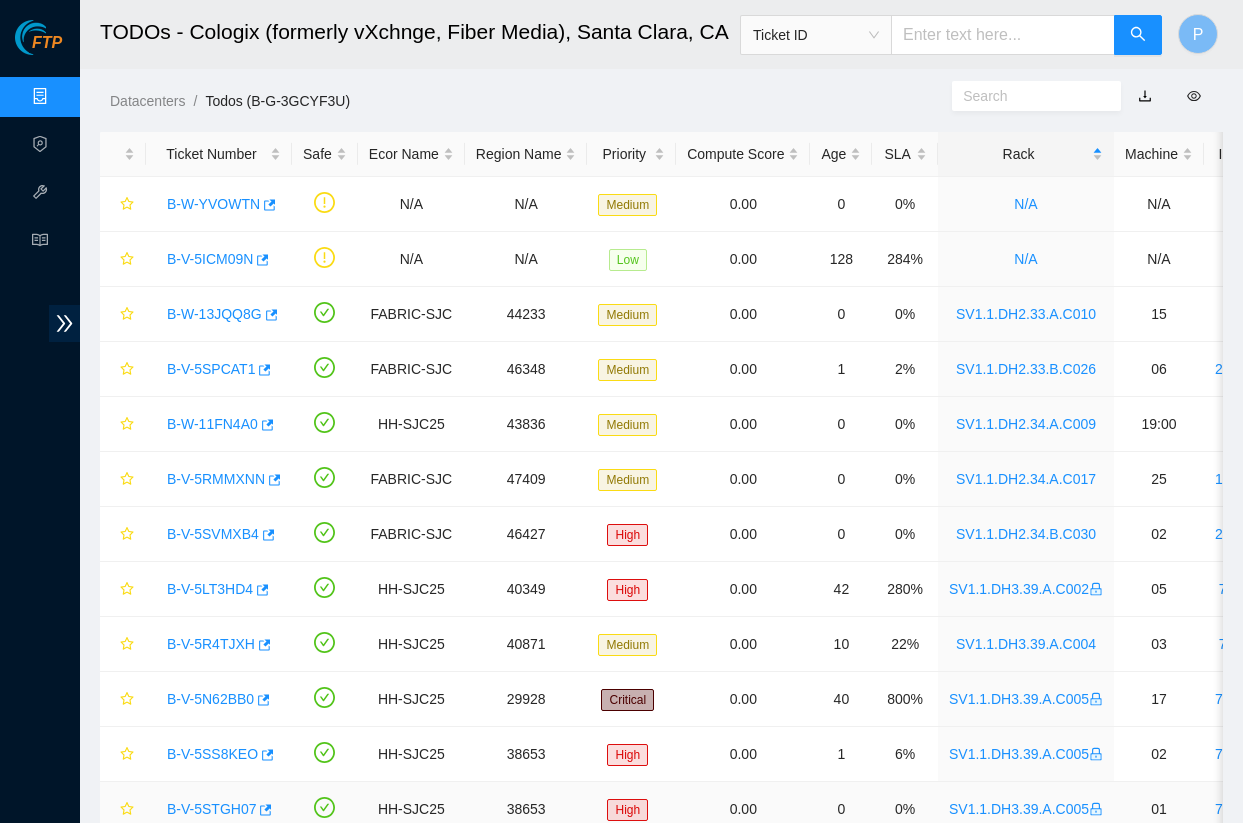 scroll, scrollTop: 380, scrollLeft: 0, axis: vertical 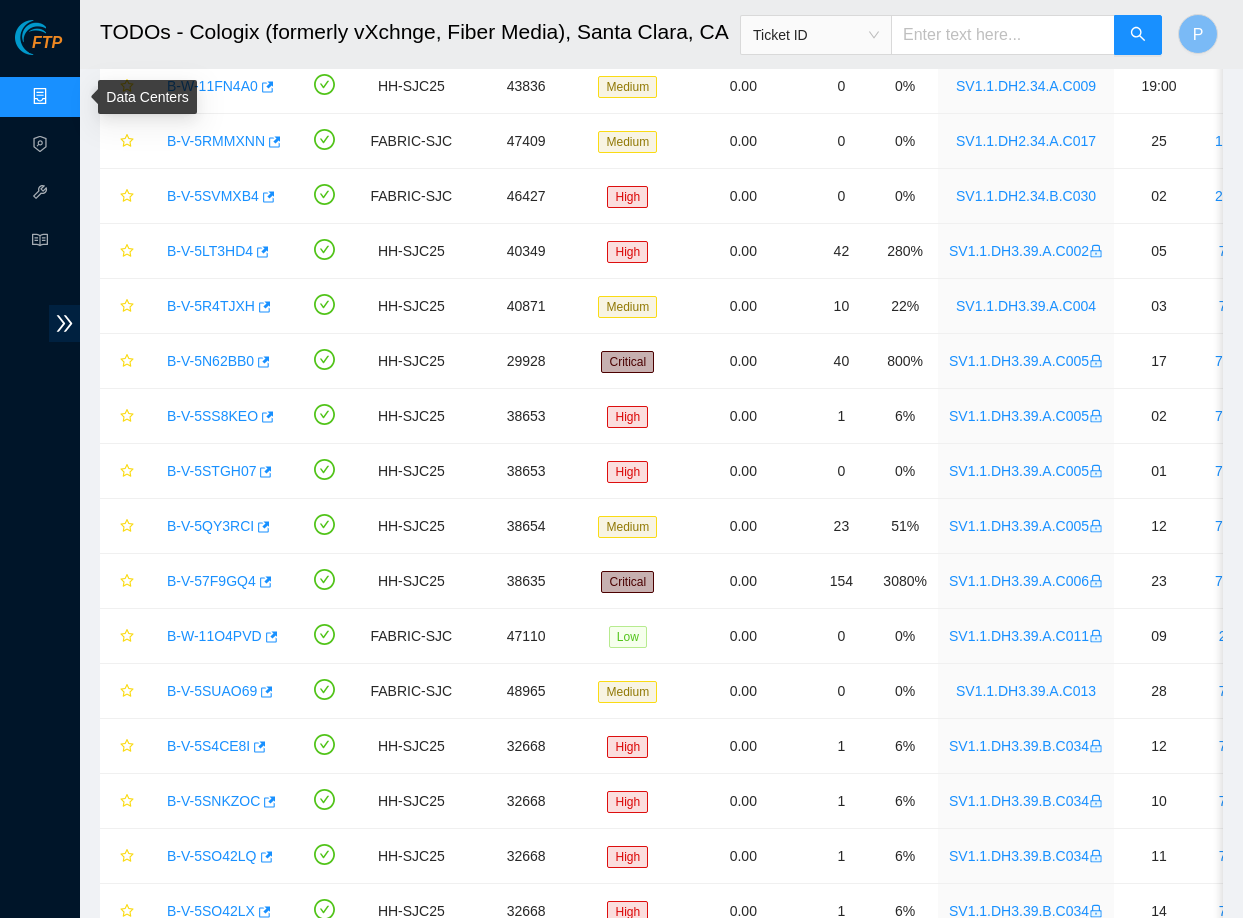 click on "Data Centers" at bounding box center (99, 97) 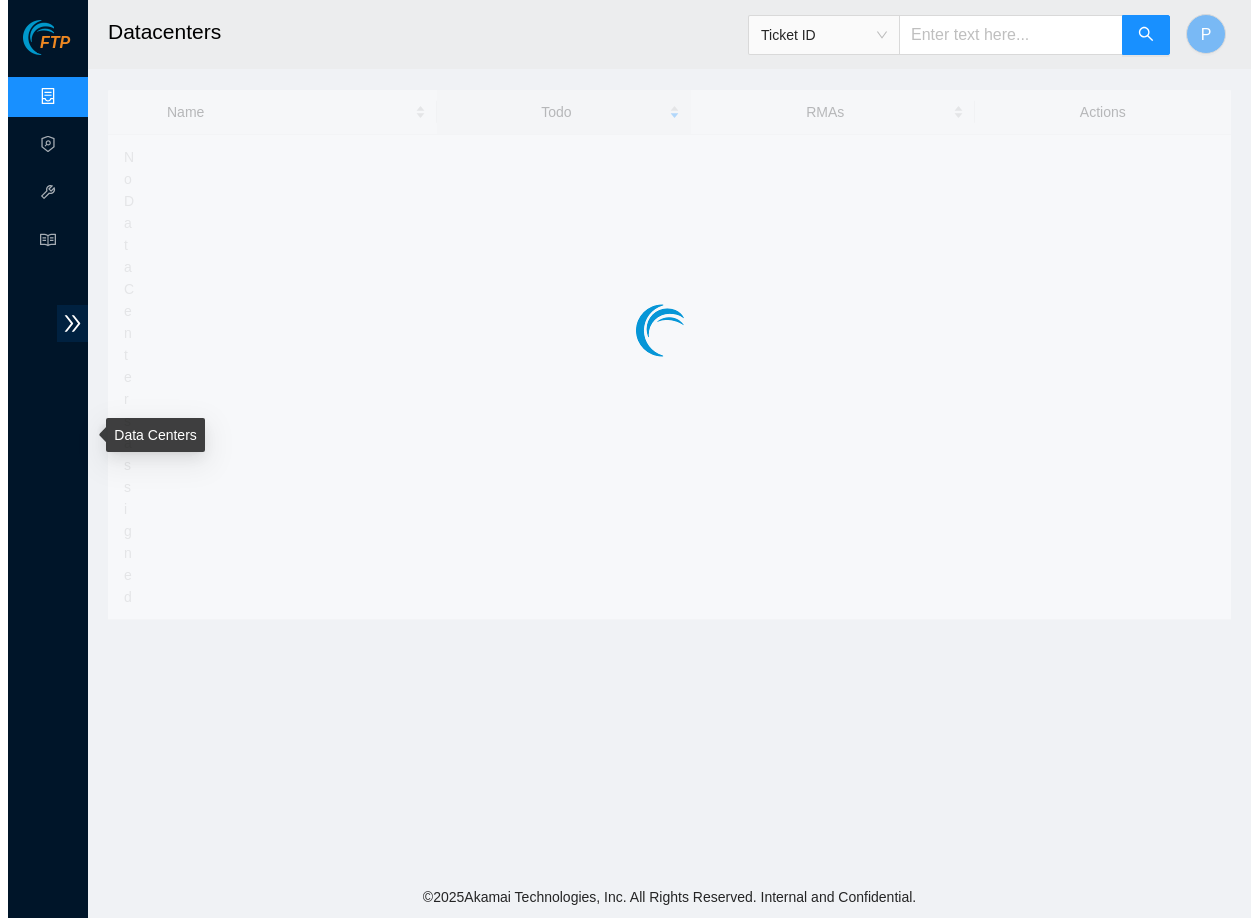 scroll, scrollTop: 0, scrollLeft: 0, axis: both 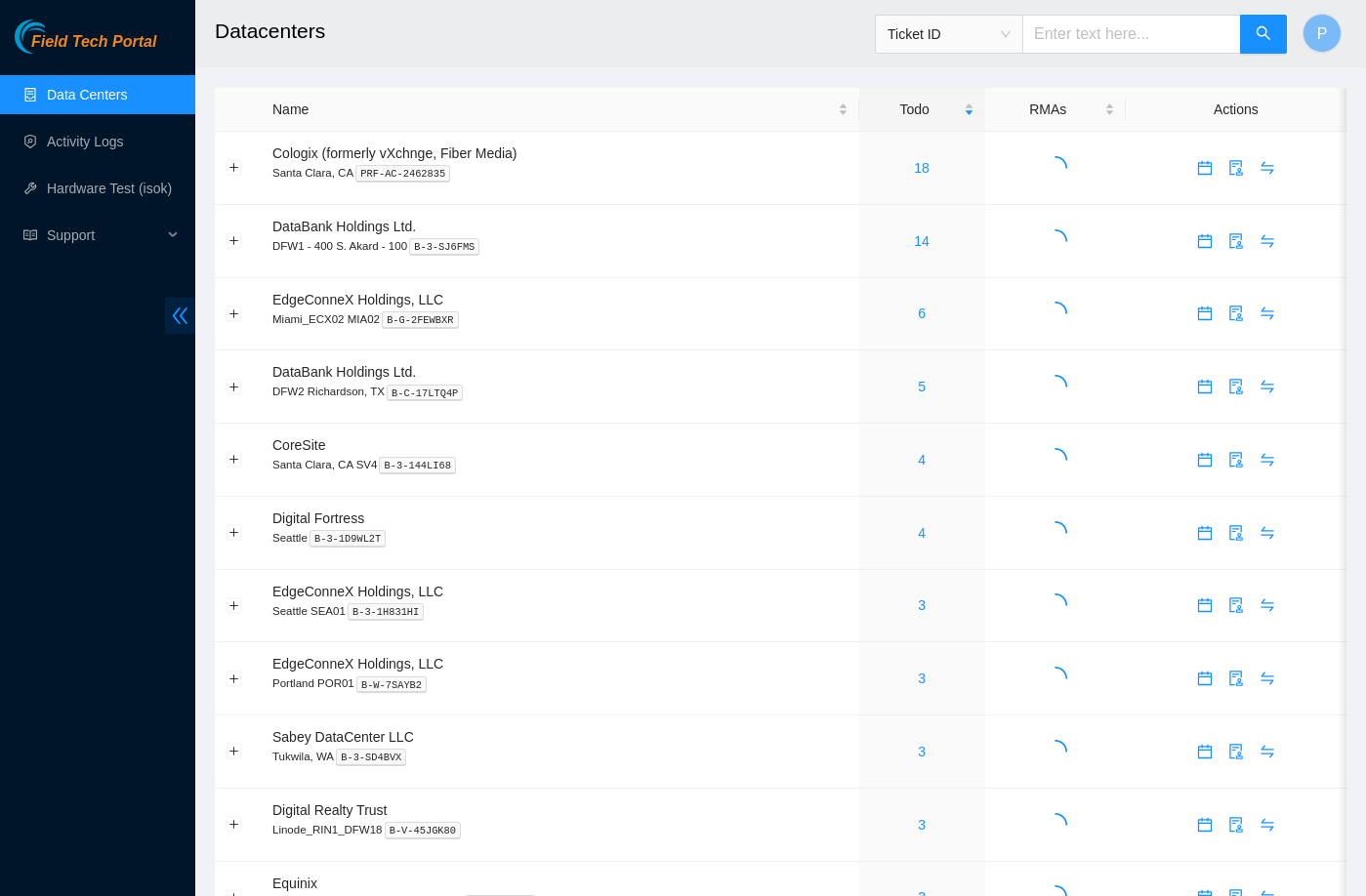 click 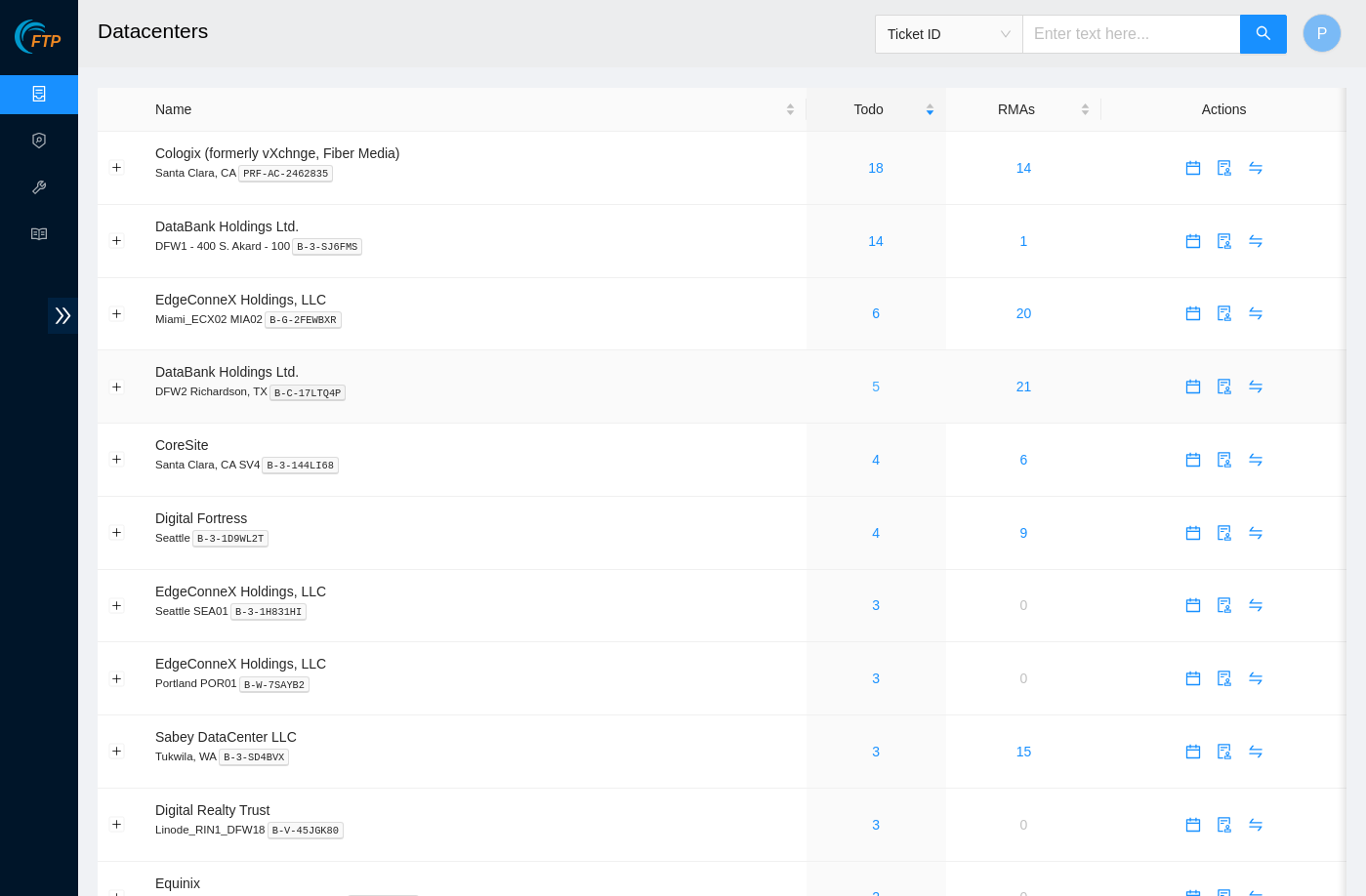 click on "5" at bounding box center [876, 387] 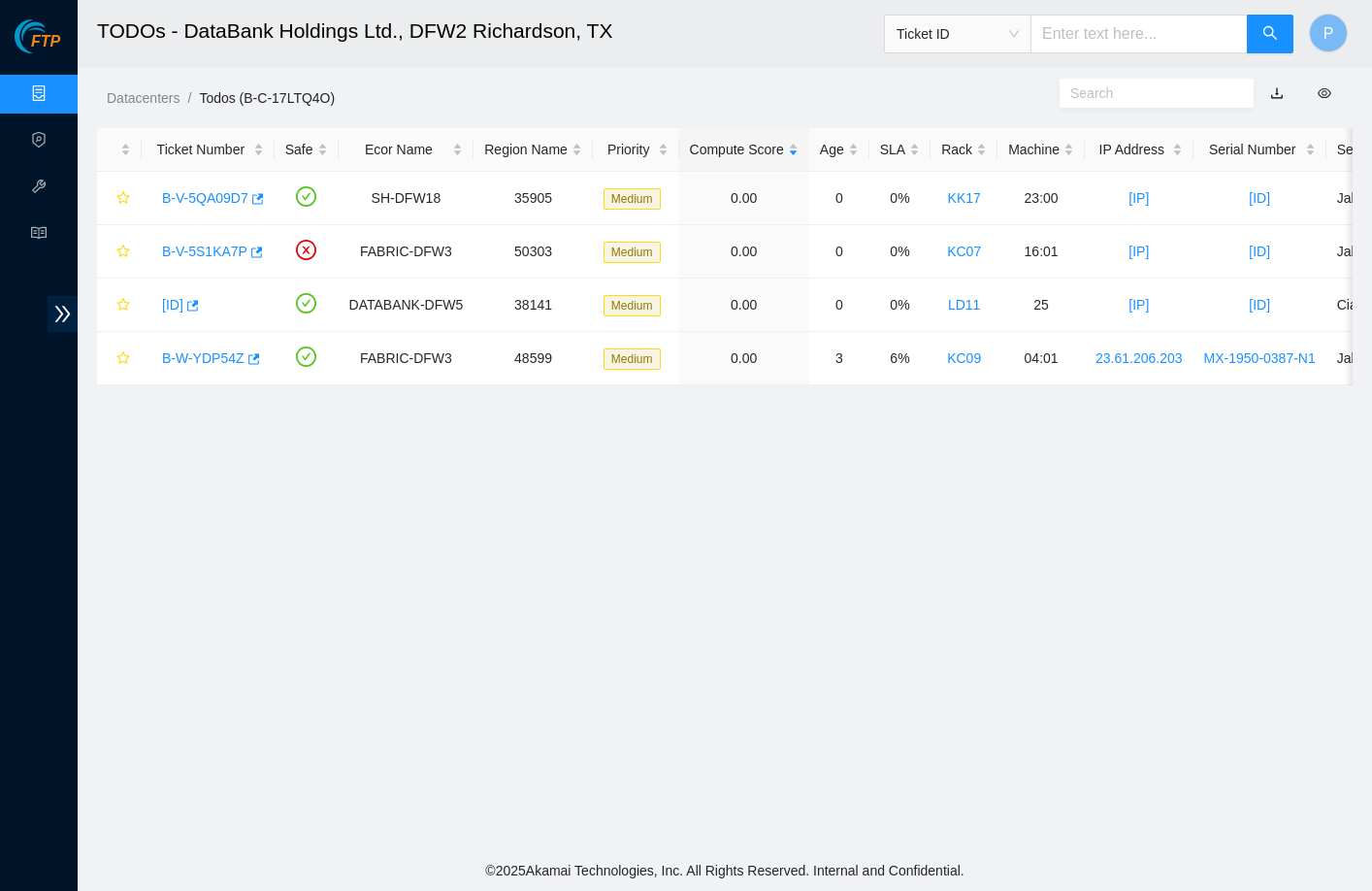 click at bounding box center (1277, 93) 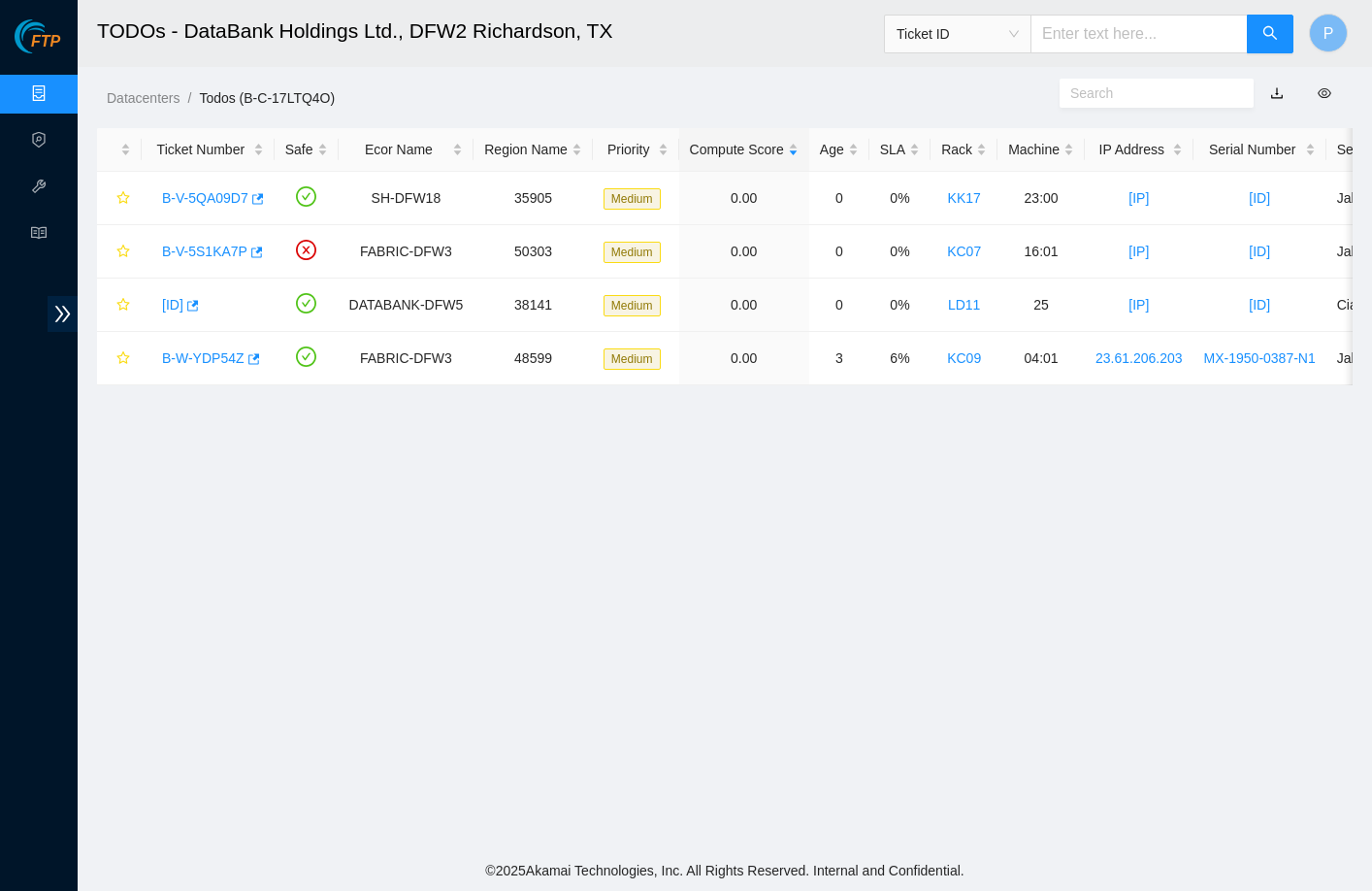 click on "Data Centers" at bounding box center (96, 94) 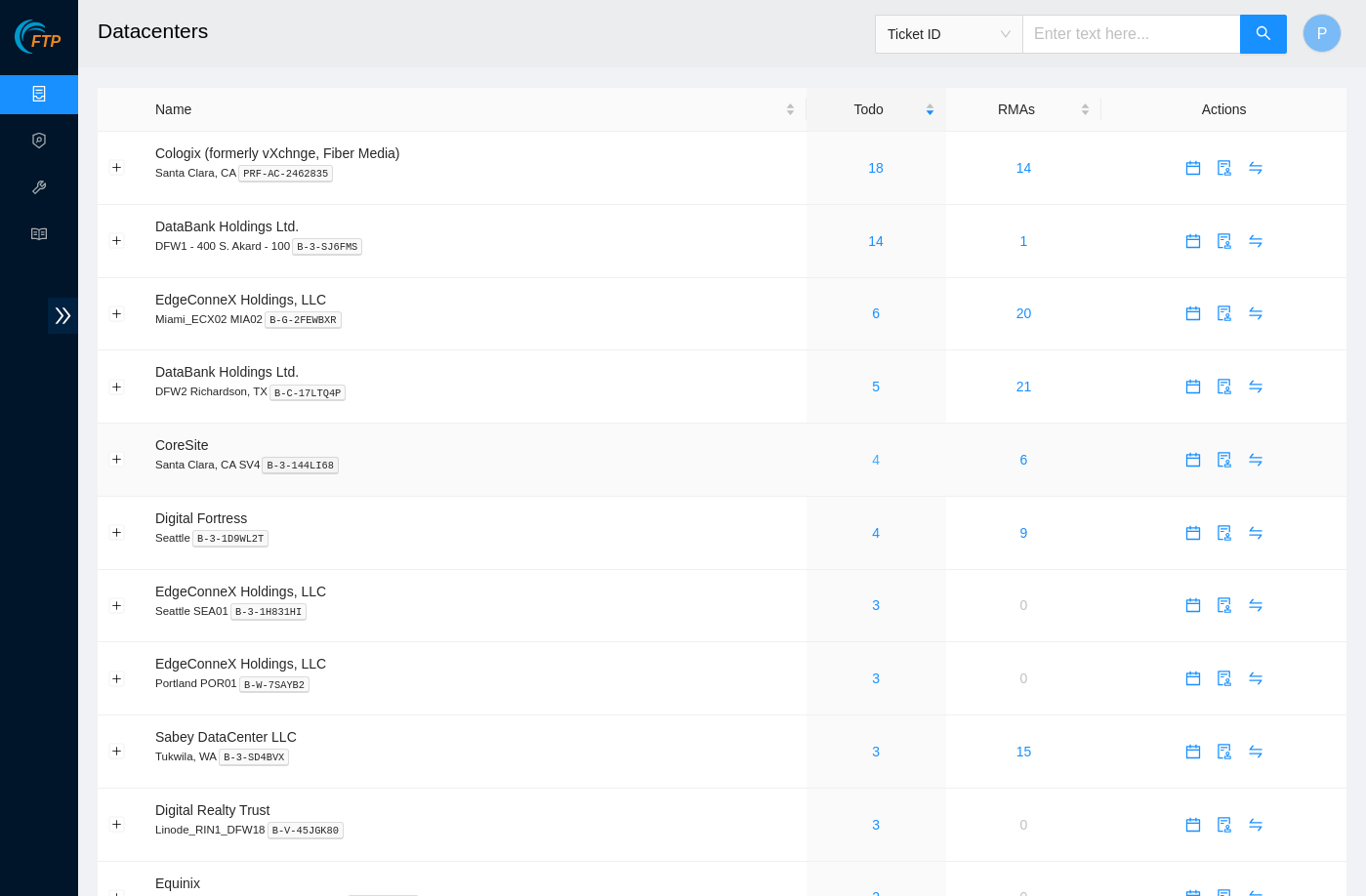 click on "4" at bounding box center (876, 460) 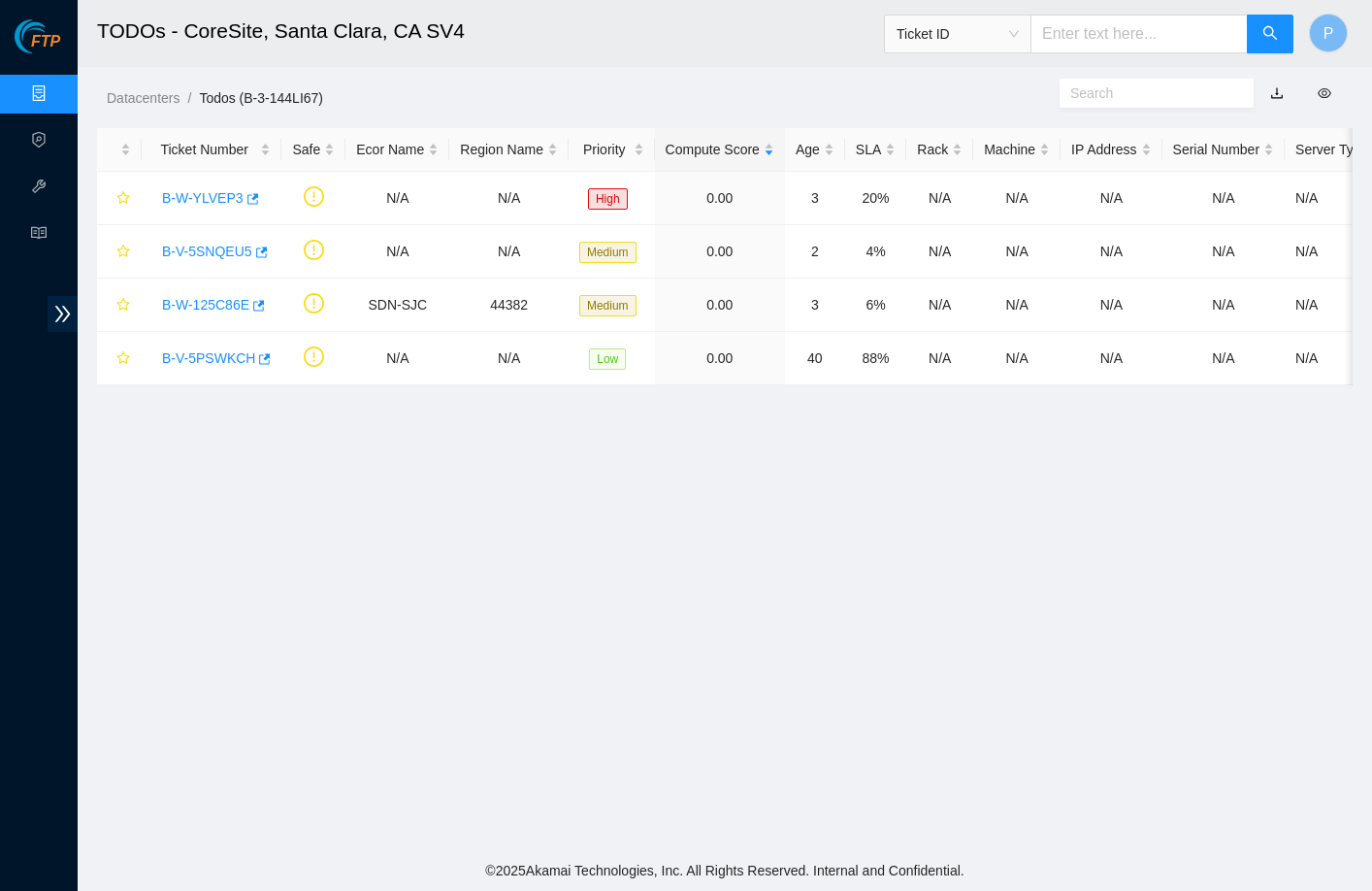 click at bounding box center (1277, 93) 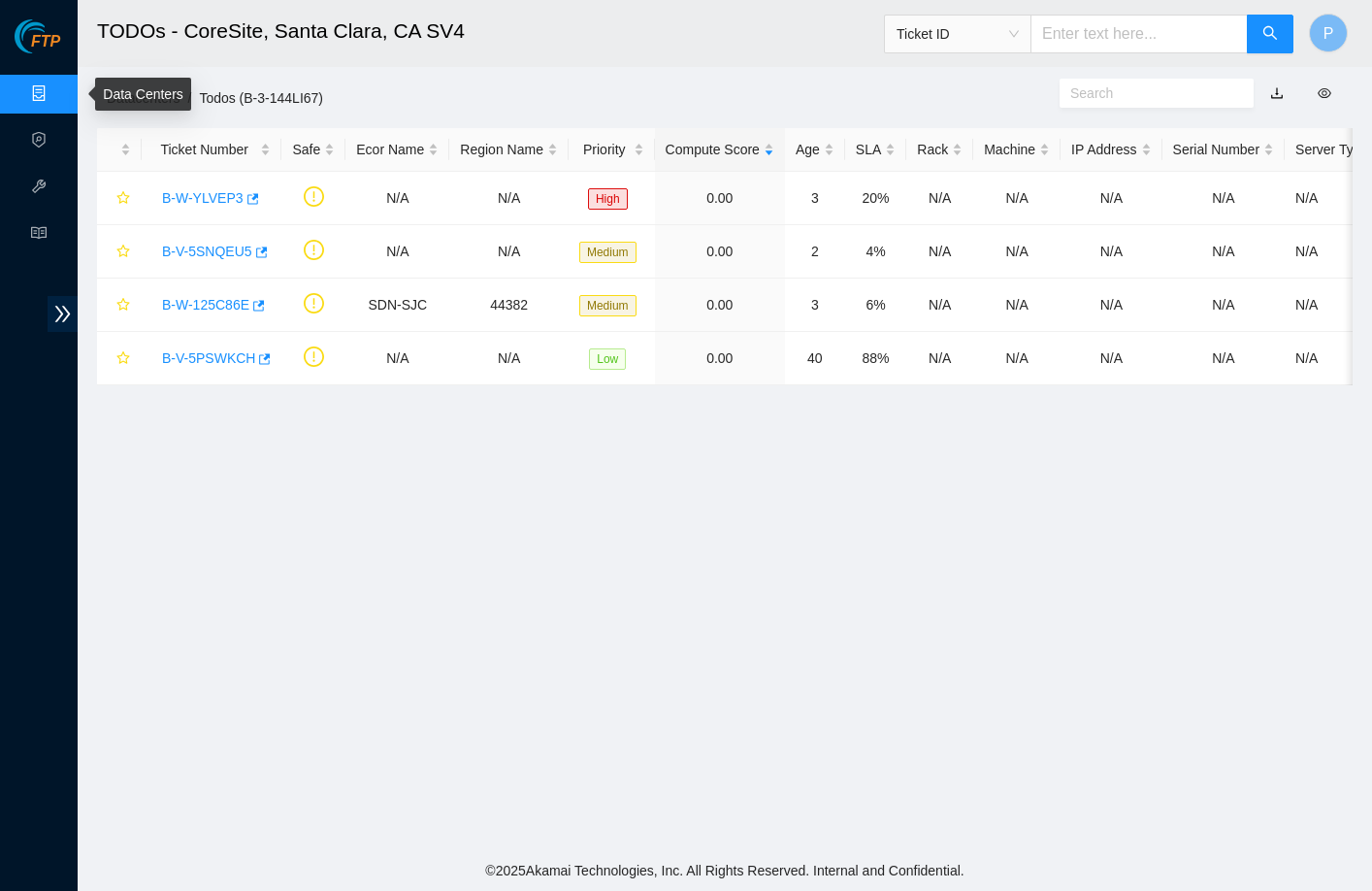 click on "Data Centers" at bounding box center (96, 94) 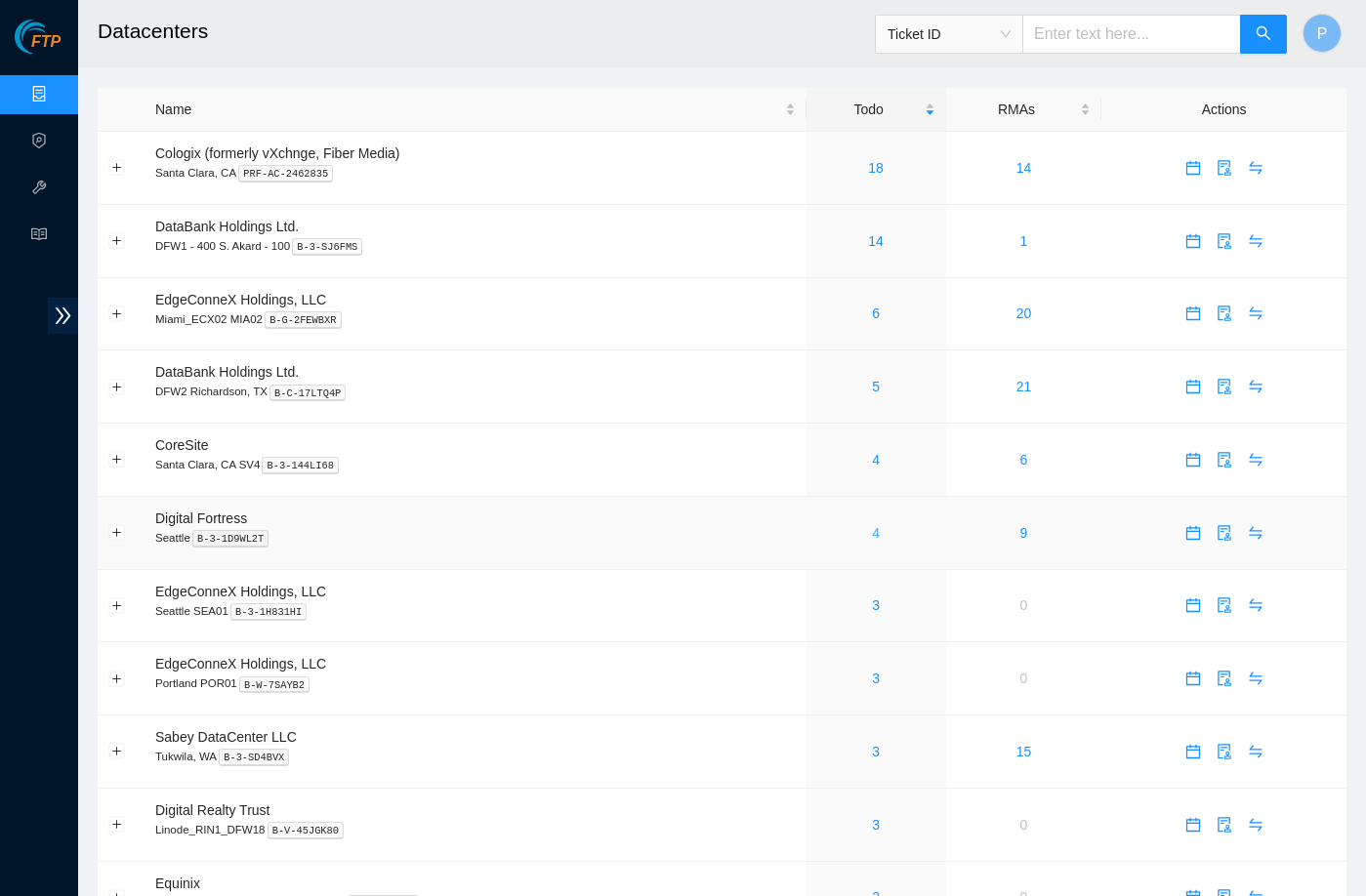 click on "4" at bounding box center (876, 533) 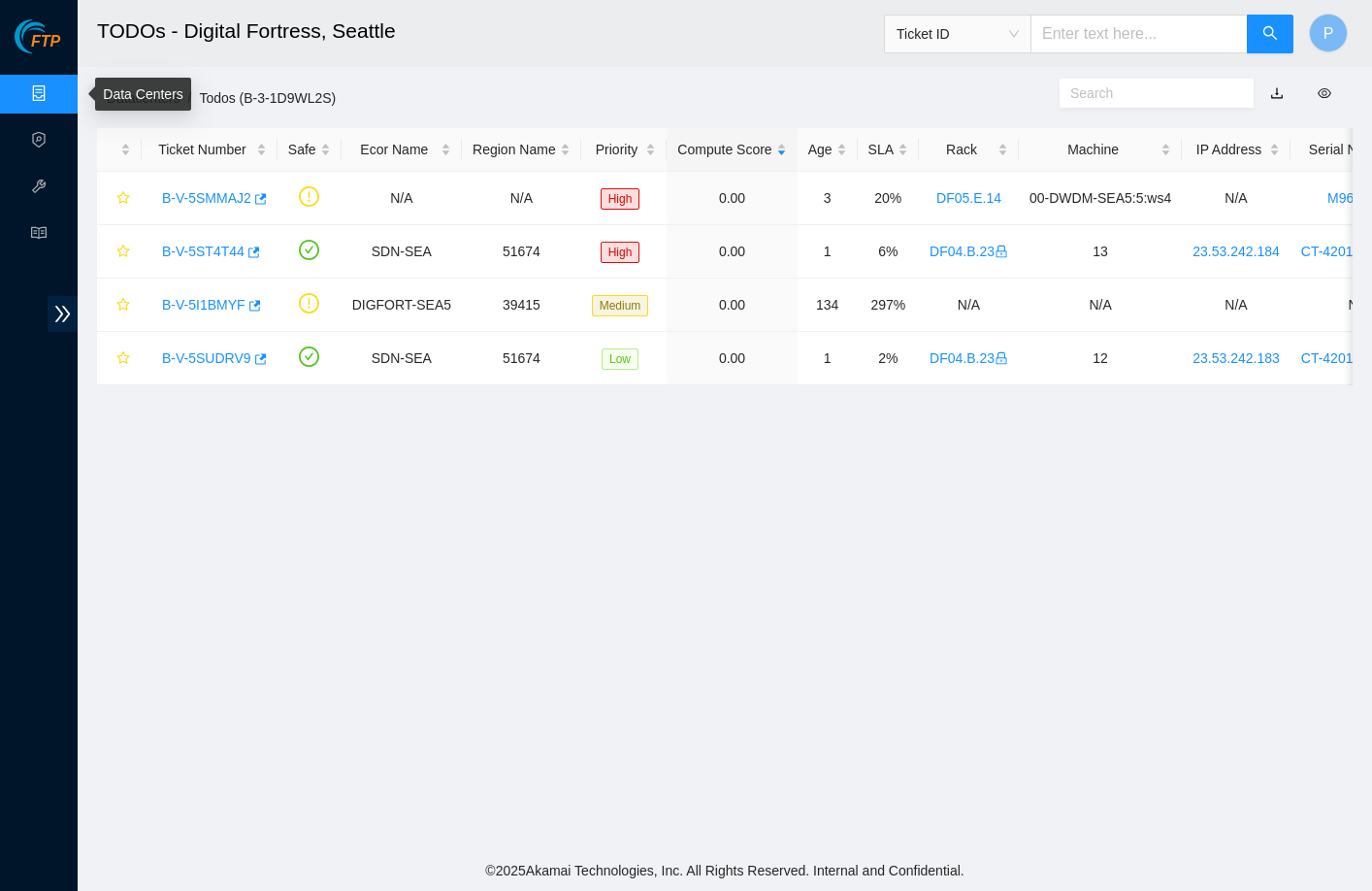 click on "Data Centers" at bounding box center (96, 94) 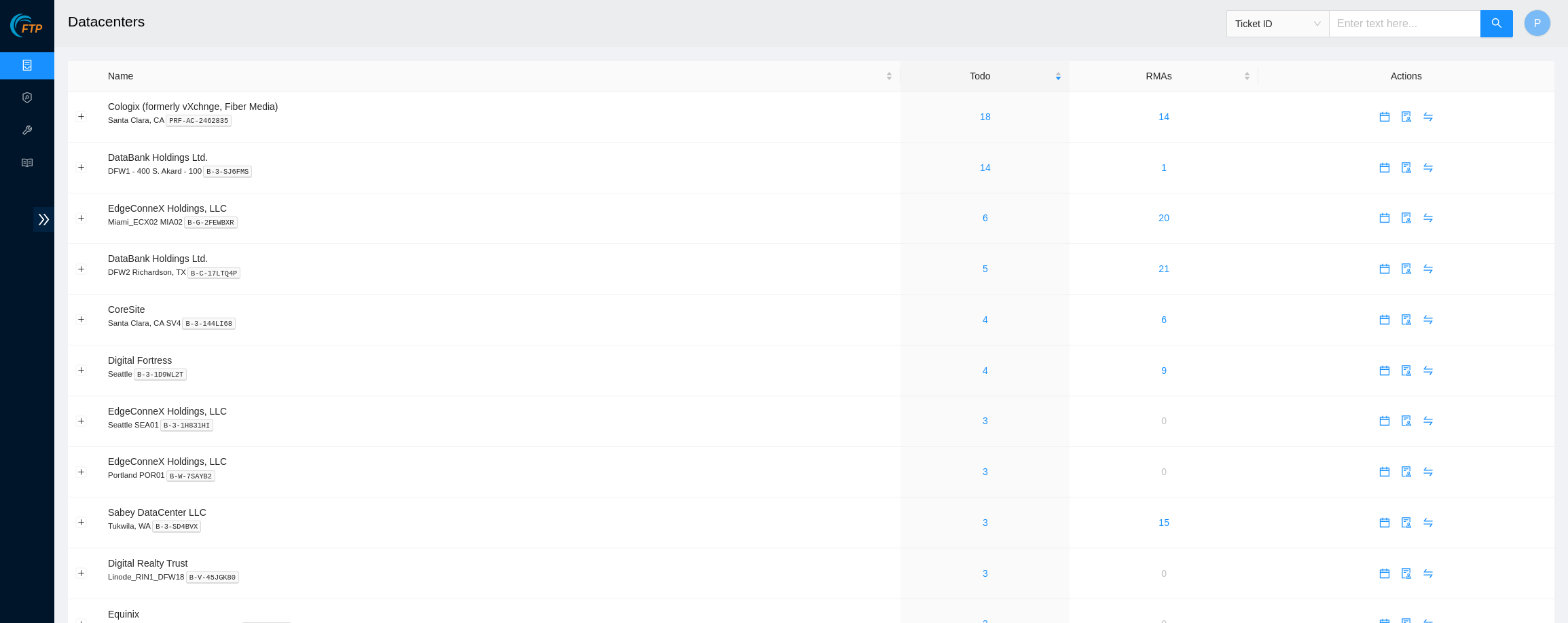 click on "Ticket ID" at bounding box center (1278, 24) 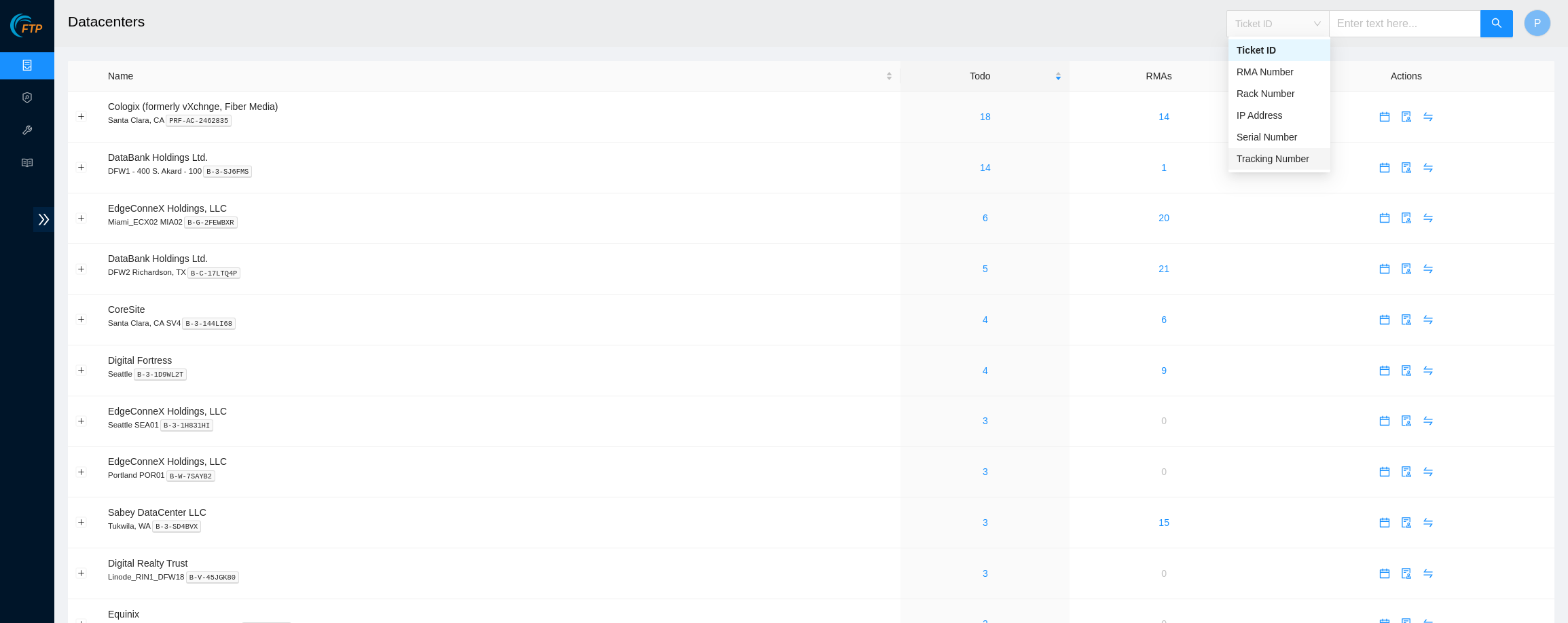 click on "Tracking Number" at bounding box center (1279, 159) 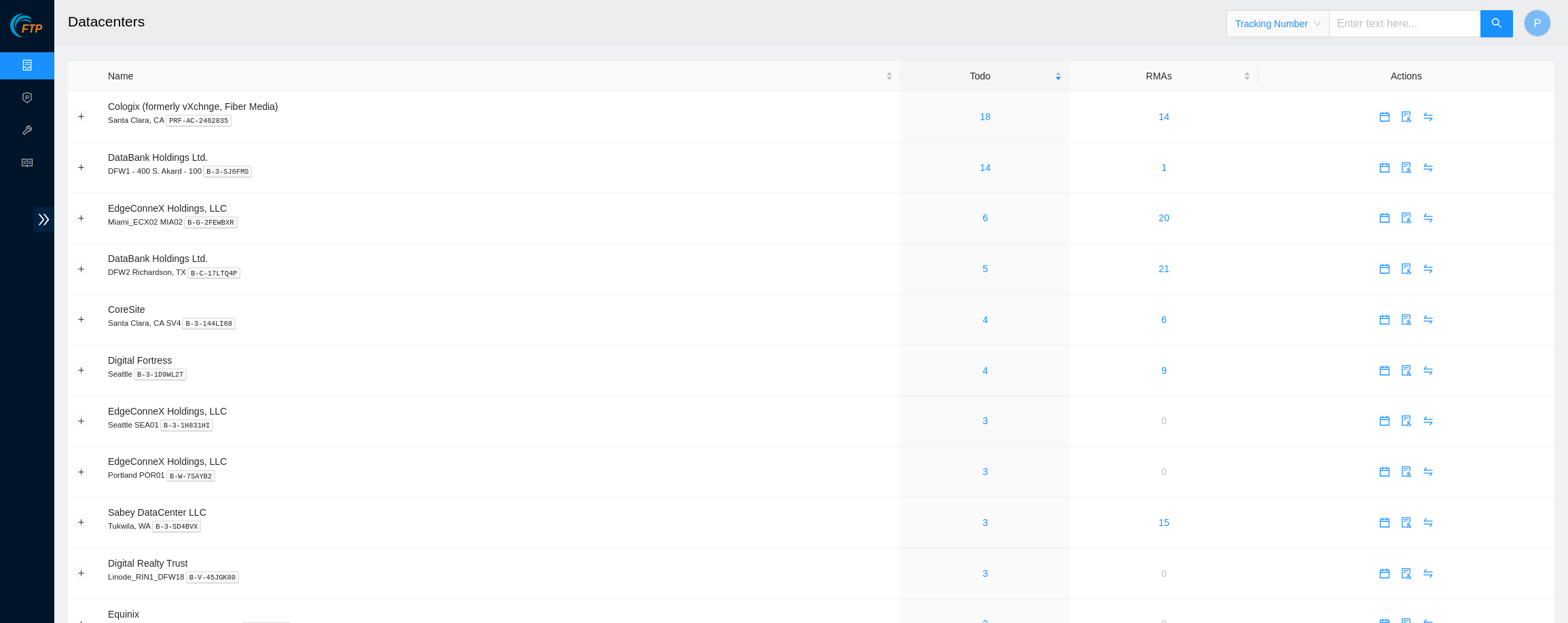 click at bounding box center [1405, 24] 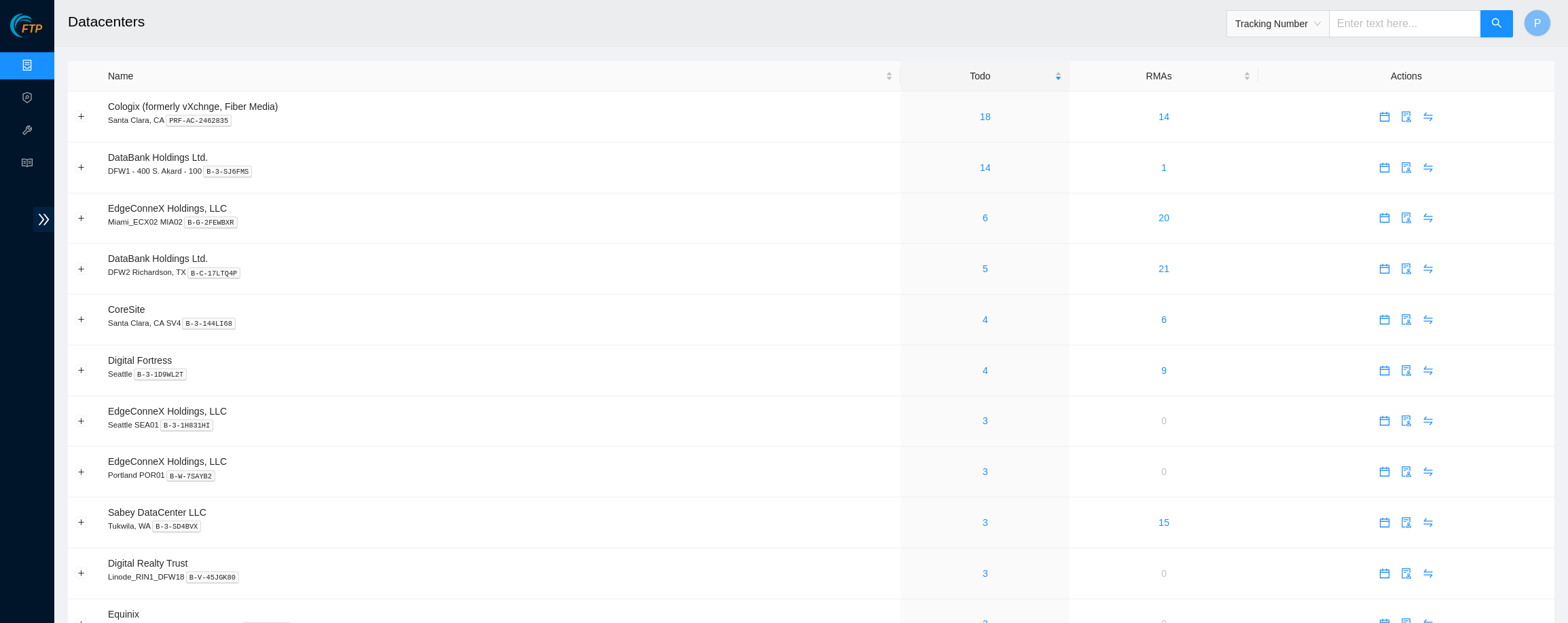 paste on "[PHONE]" 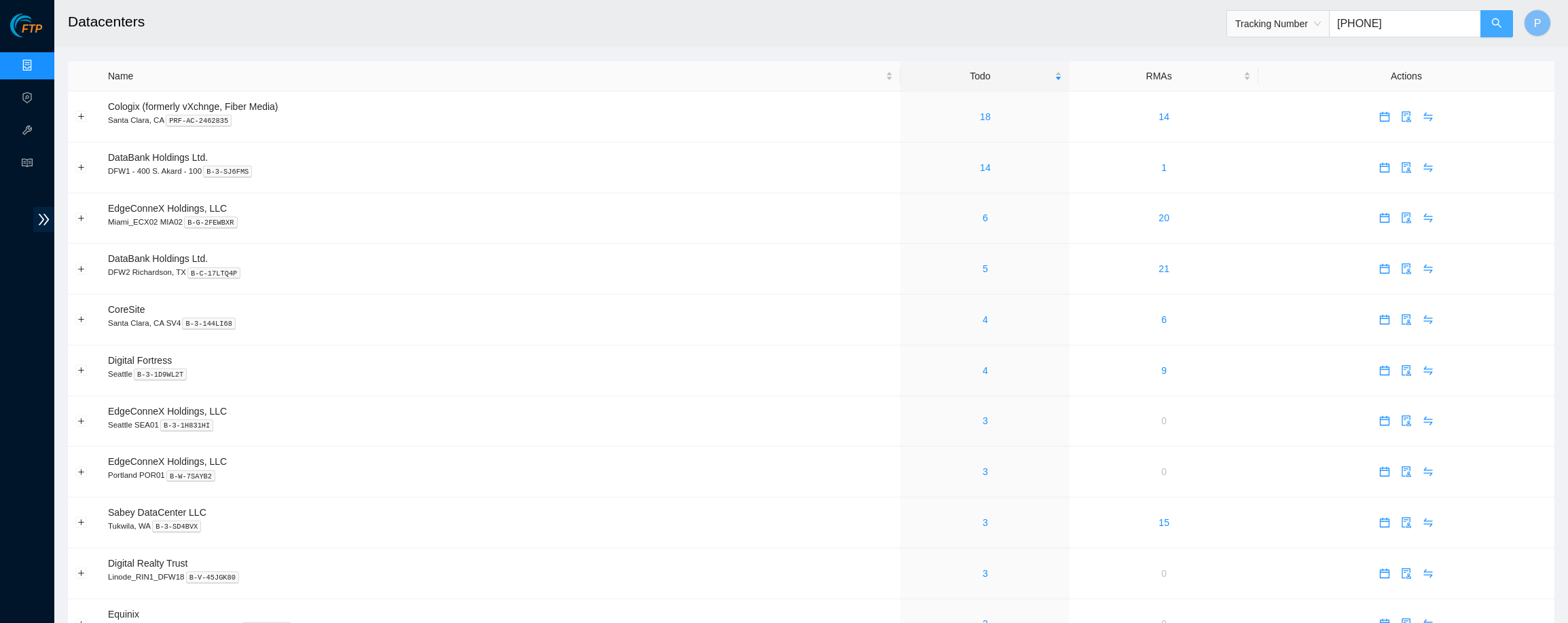 click at bounding box center (1497, 24) 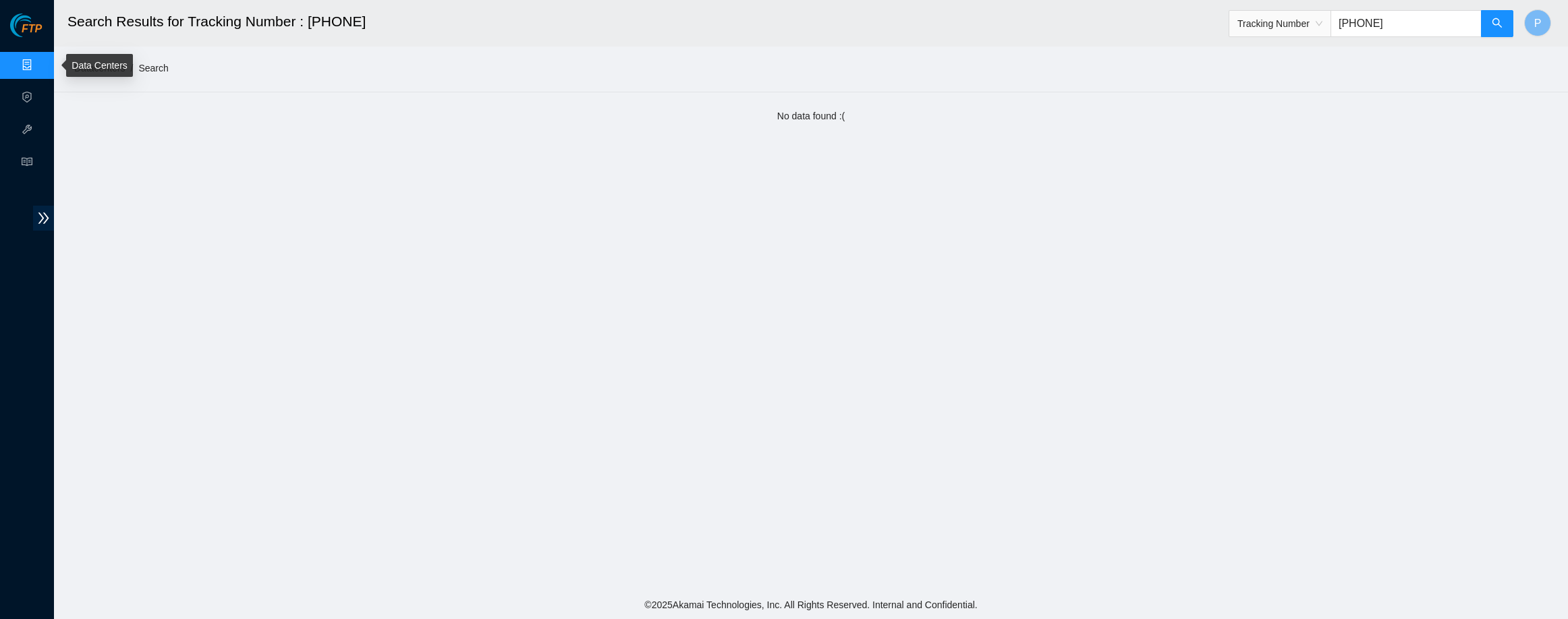 click on "Data Centers" at bounding box center (67, 65) 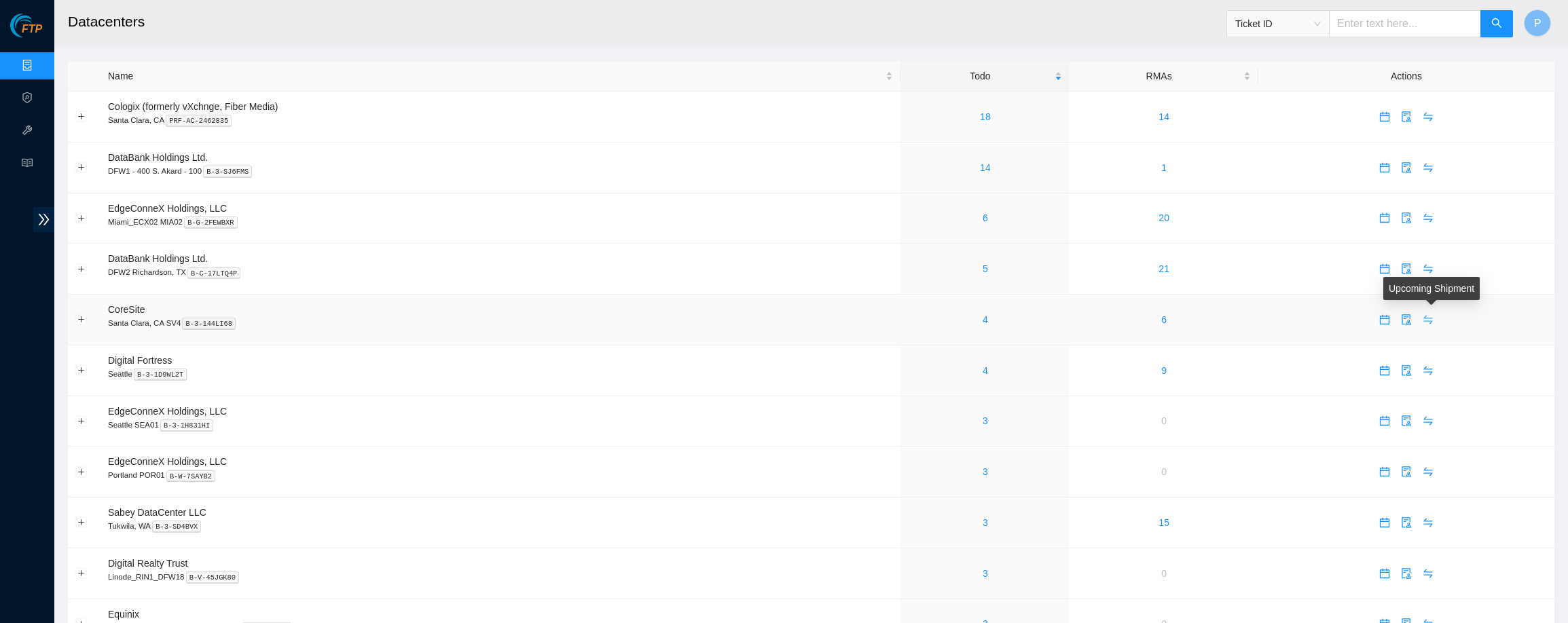 click 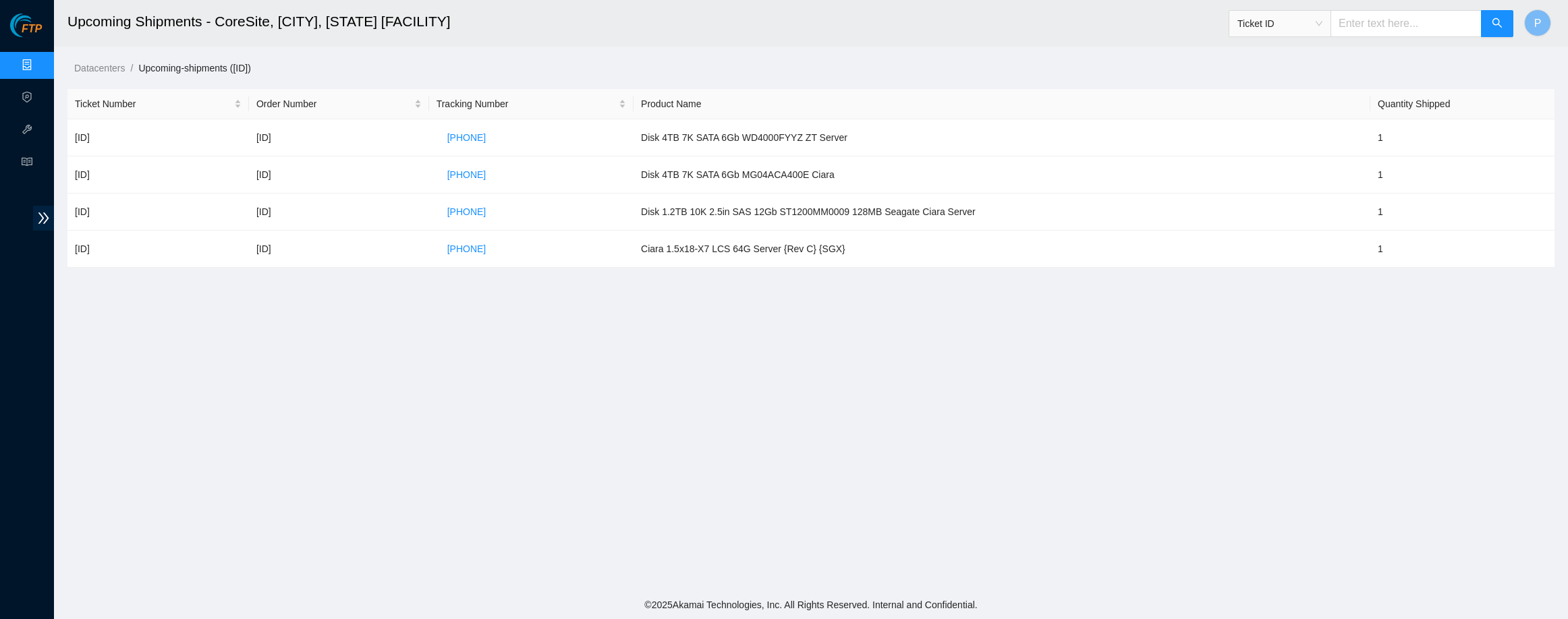 click on "Ticket ID" at bounding box center (1280, 24) 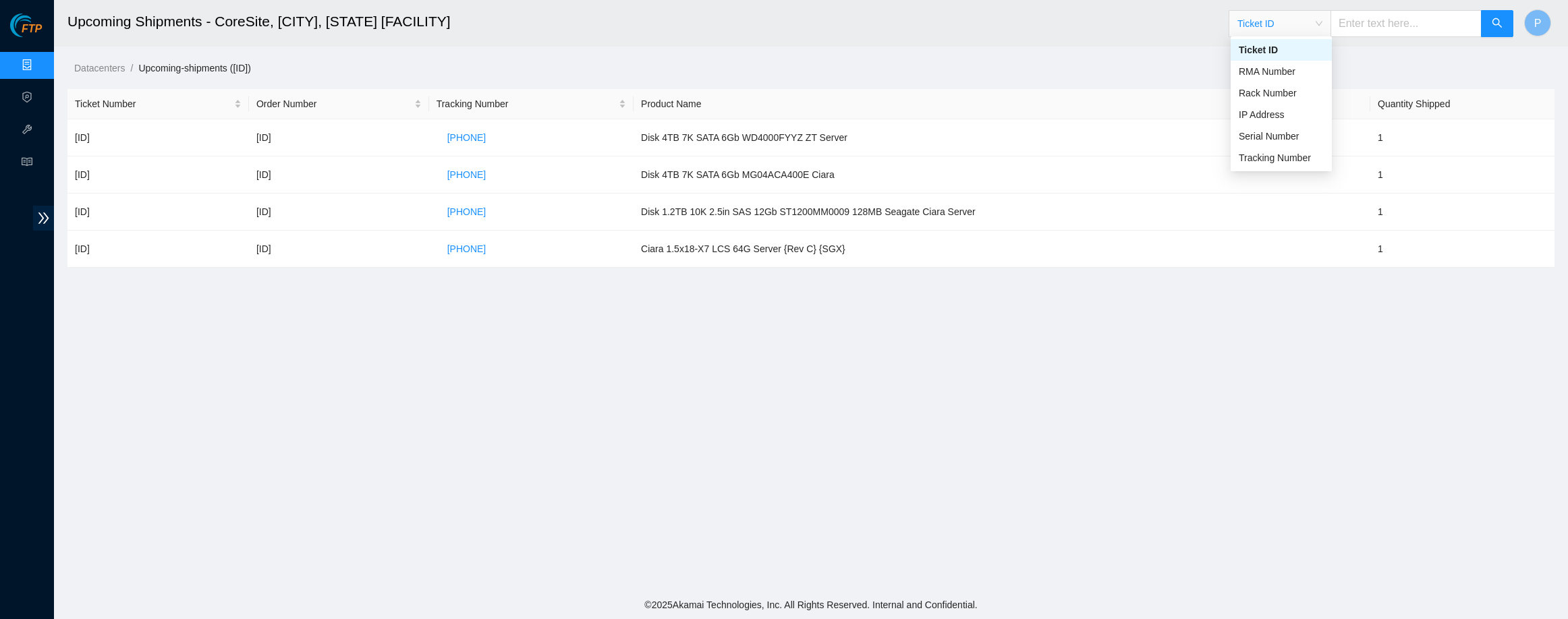 click at bounding box center [1406, 24] 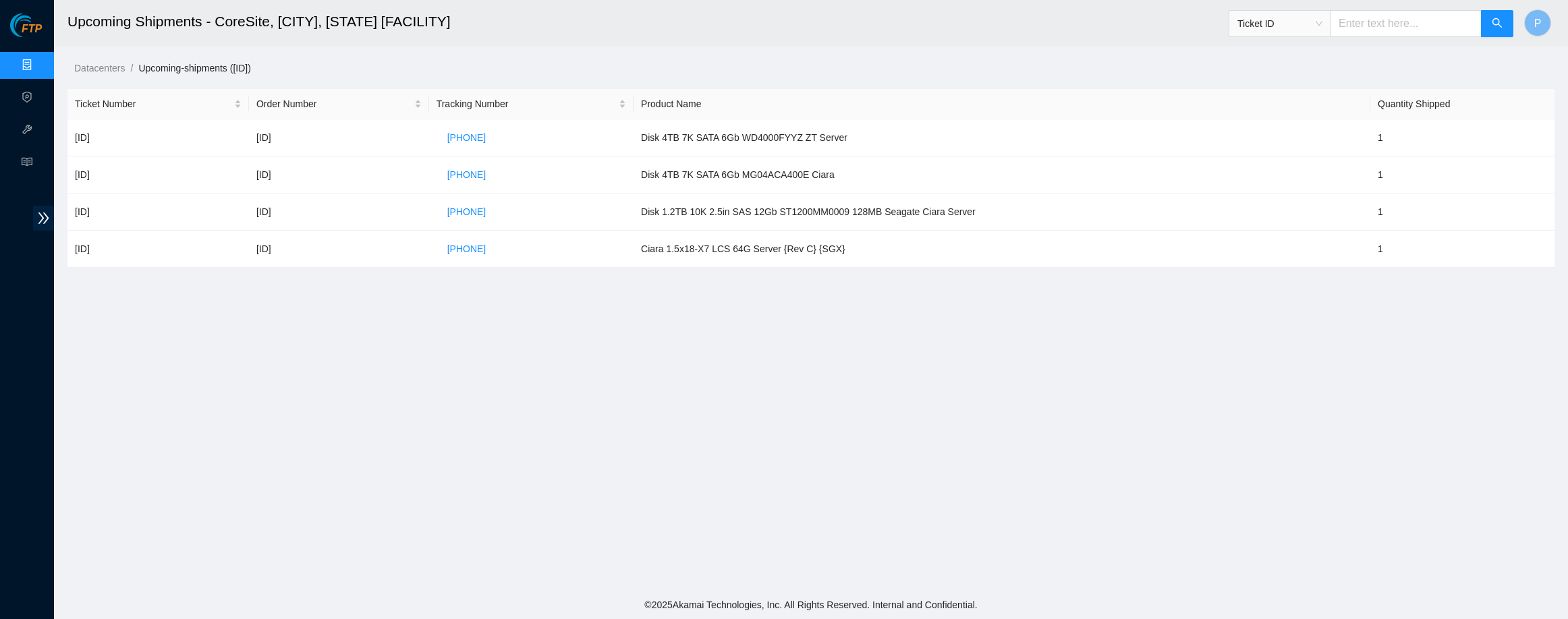 paste on "[ID]" 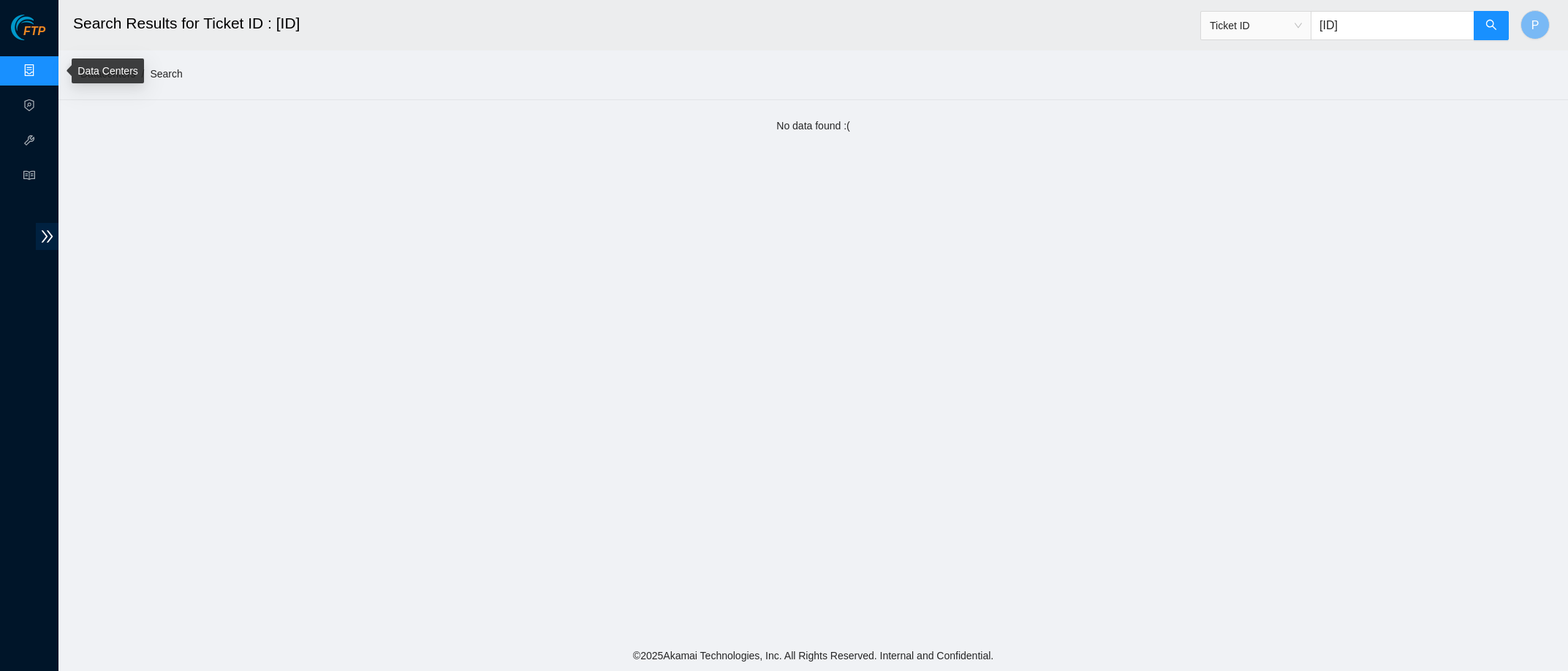 click on "Data Centers" at bounding box center (72, 71) 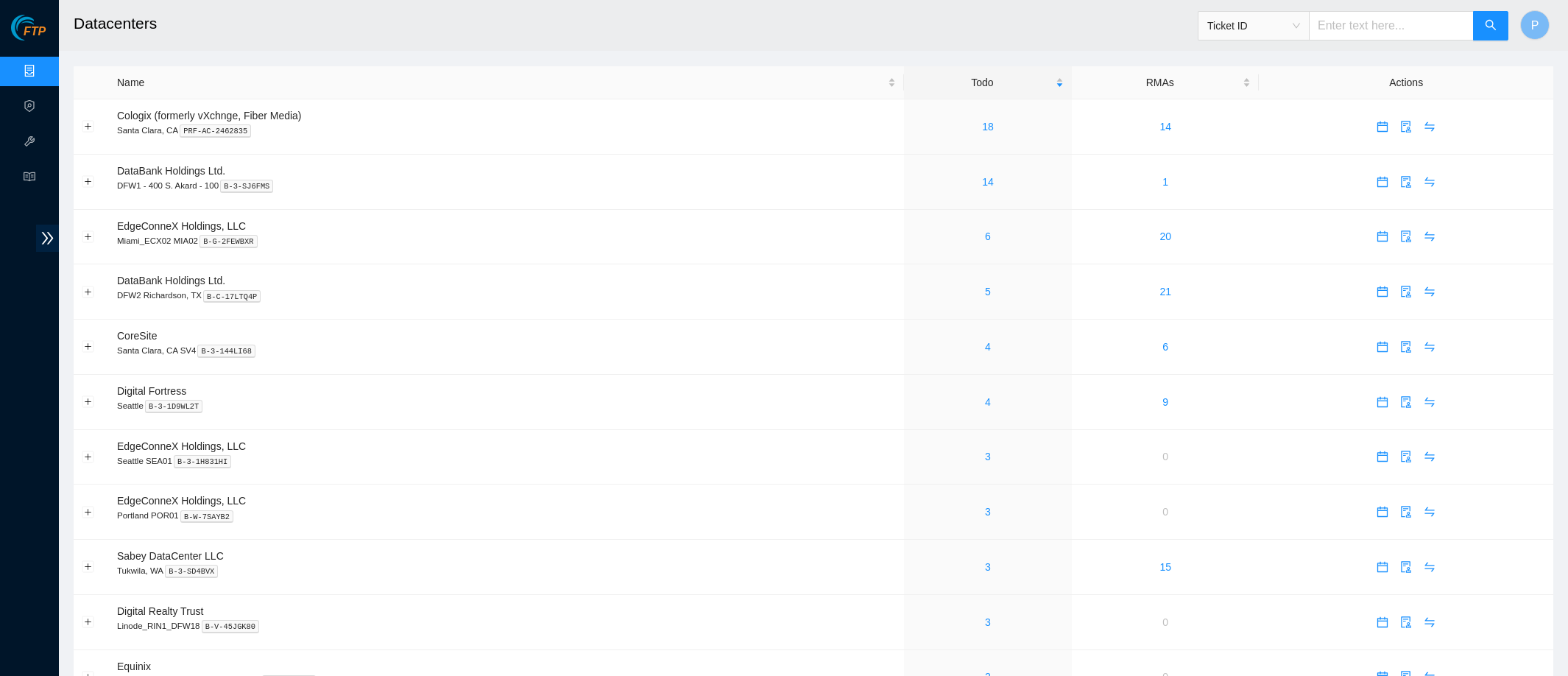 click at bounding box center [1391, 26] 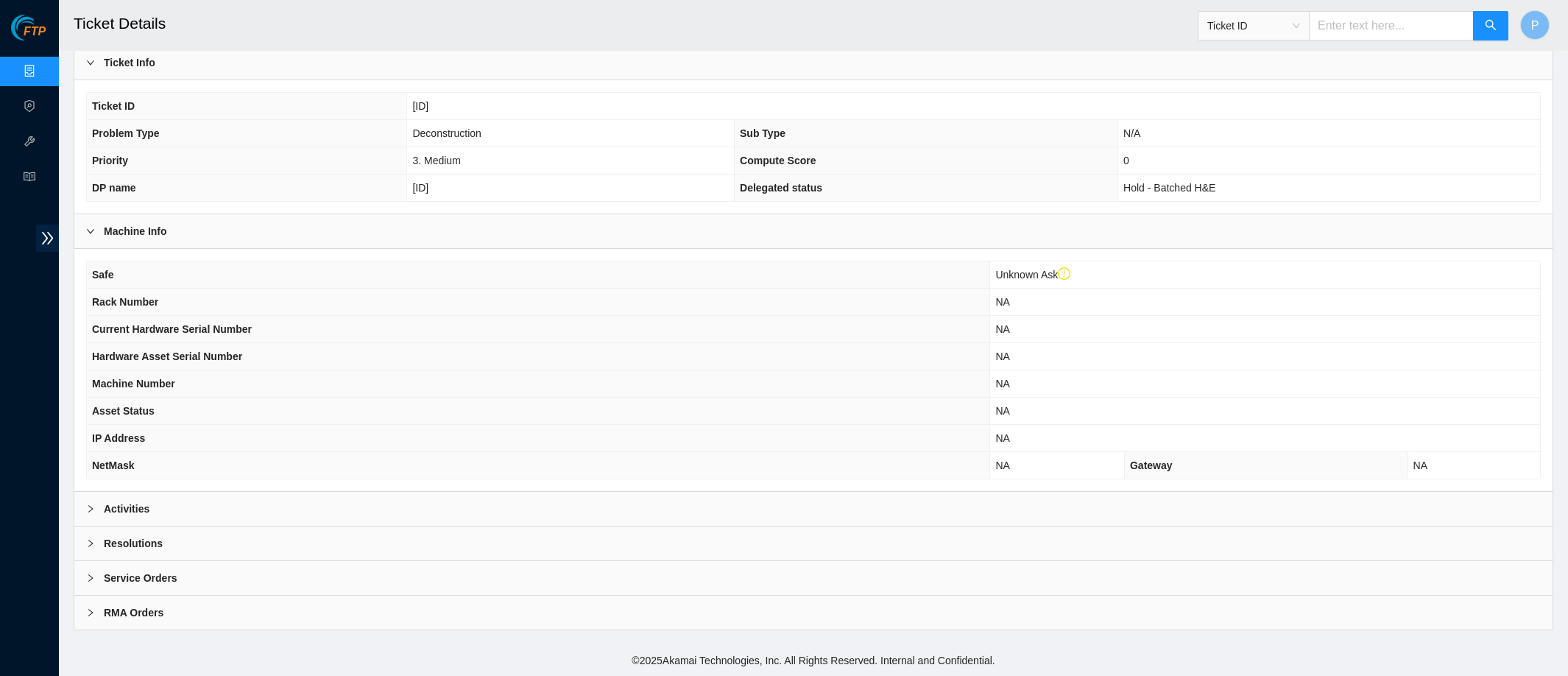 scroll, scrollTop: 270, scrollLeft: 0, axis: vertical 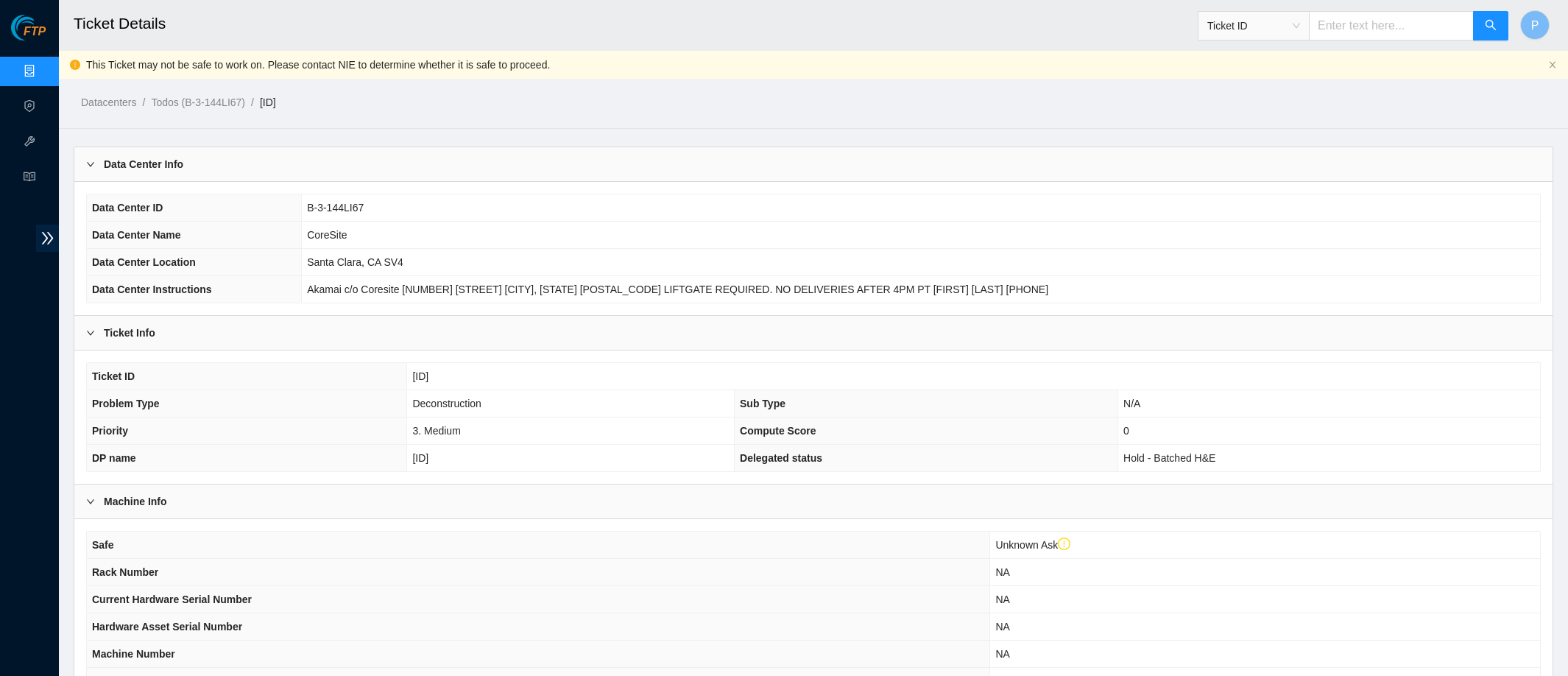 drag, startPoint x: 477, startPoint y: 457, endPoint x: 411, endPoint y: 457, distance: 66 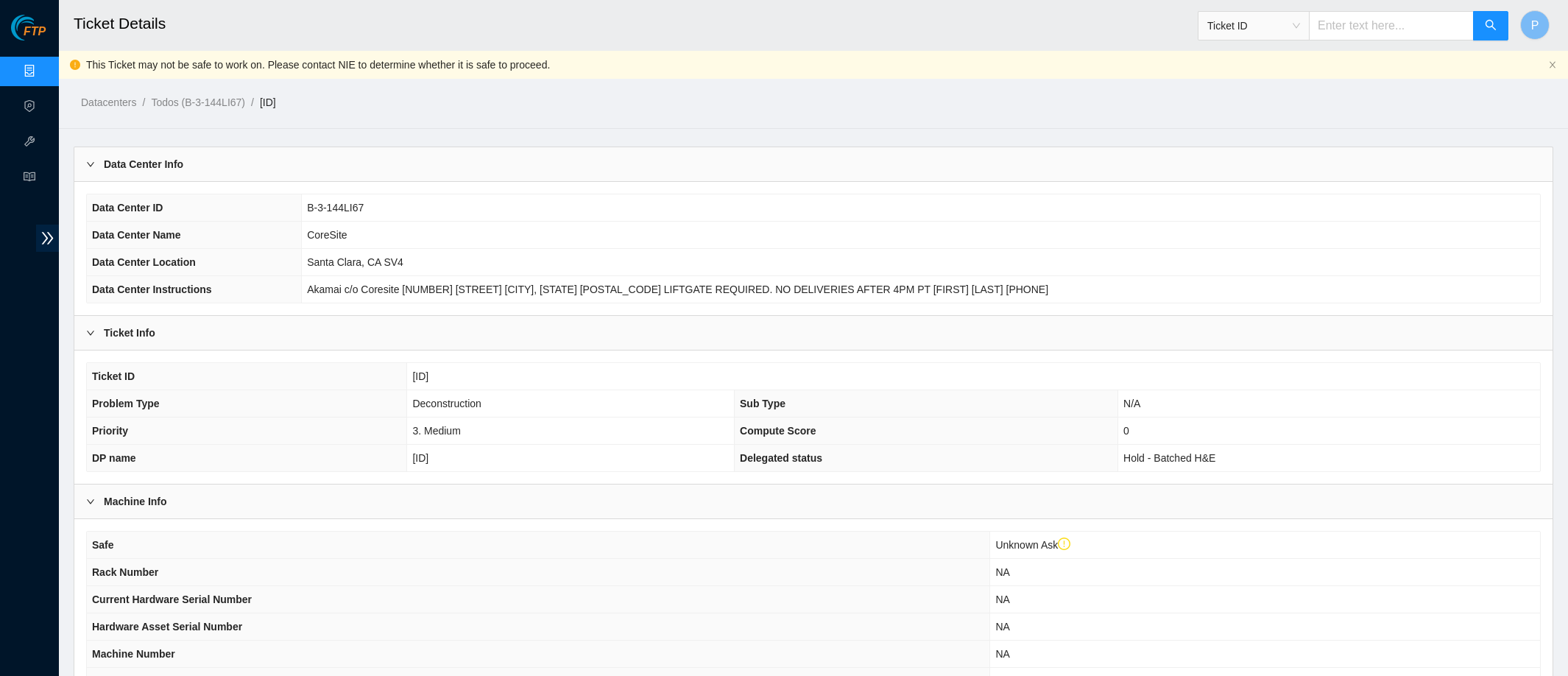 click on "Deconstruction" at bounding box center [571, 404] 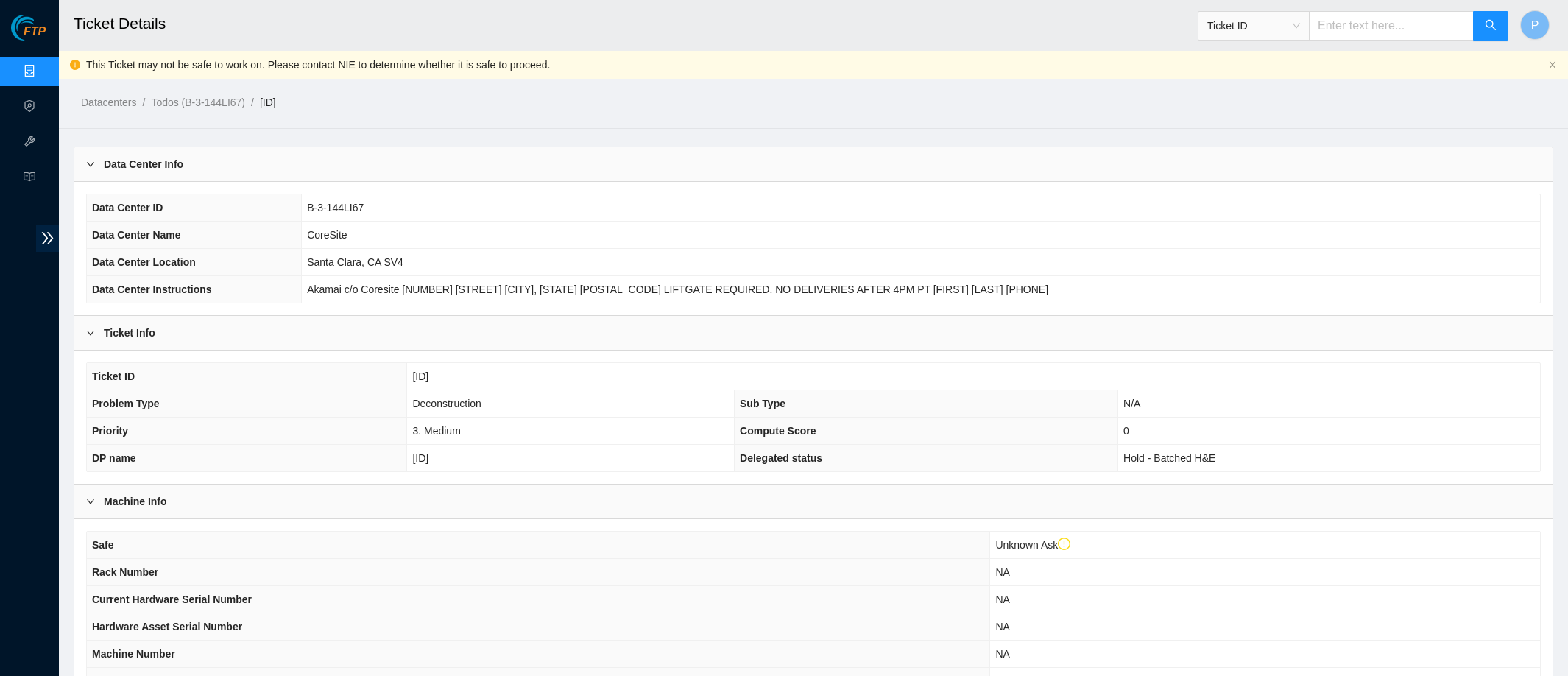 click on "Data Center Info" at bounding box center [813, 164] 